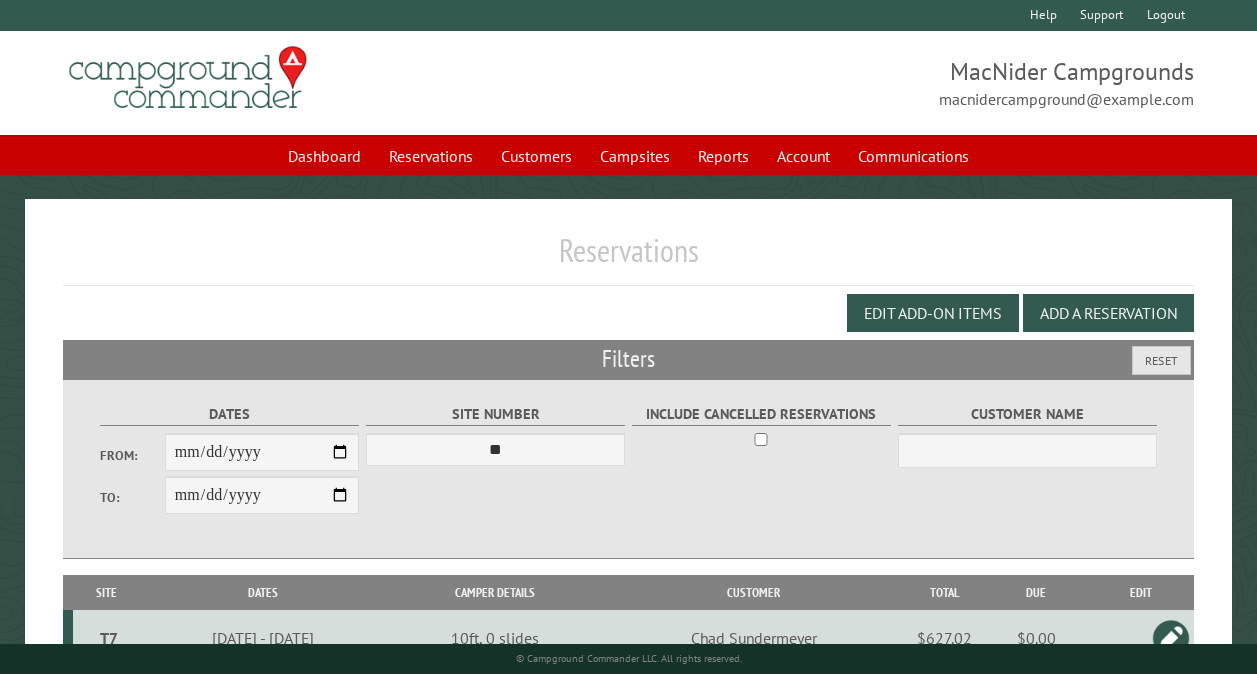 select on "**" 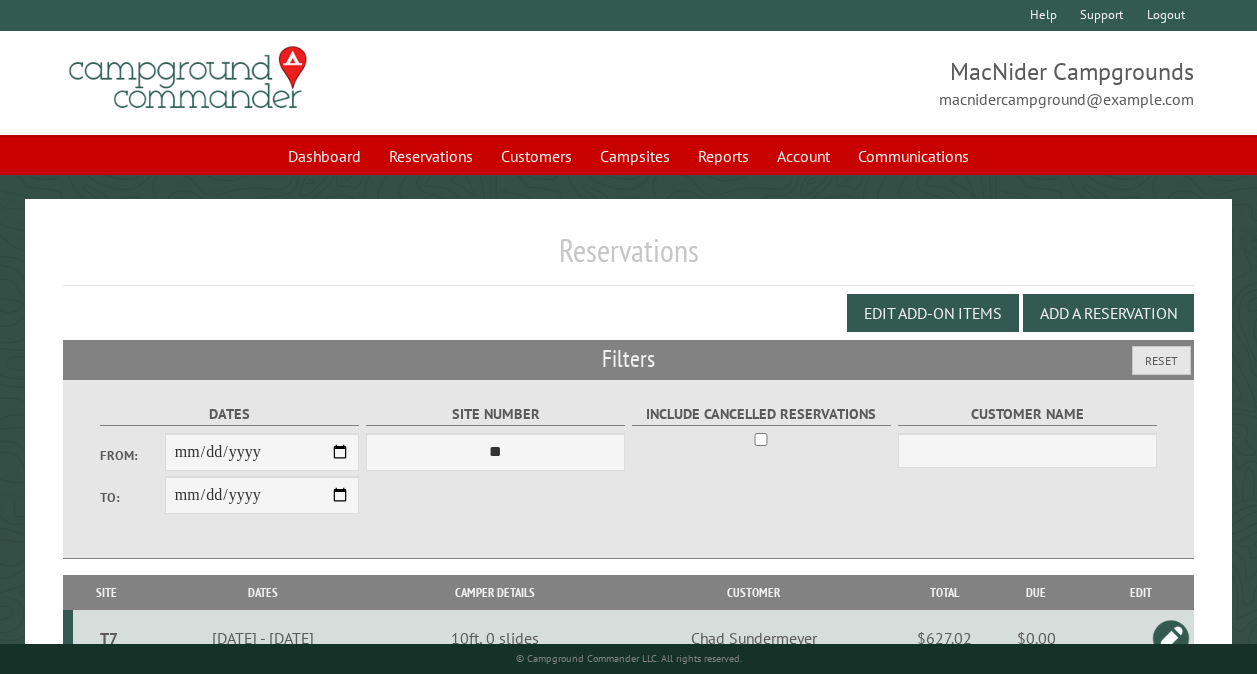 scroll, scrollTop: 112, scrollLeft: 0, axis: vertical 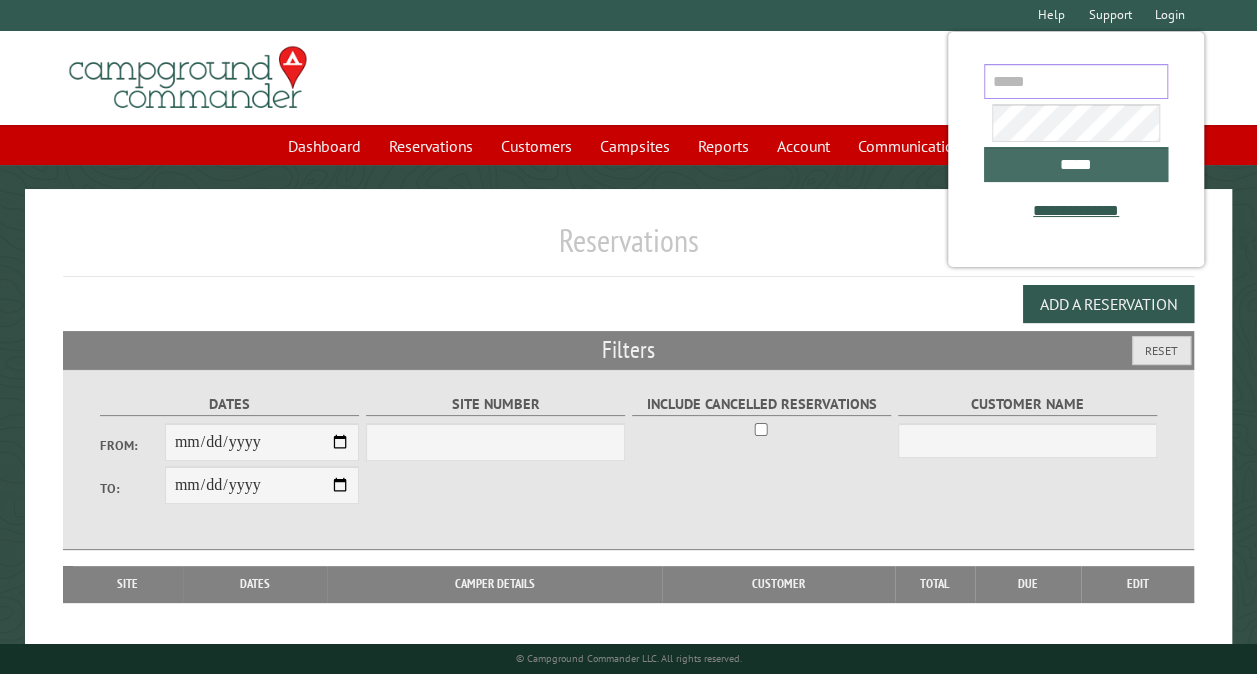 type on "**********" 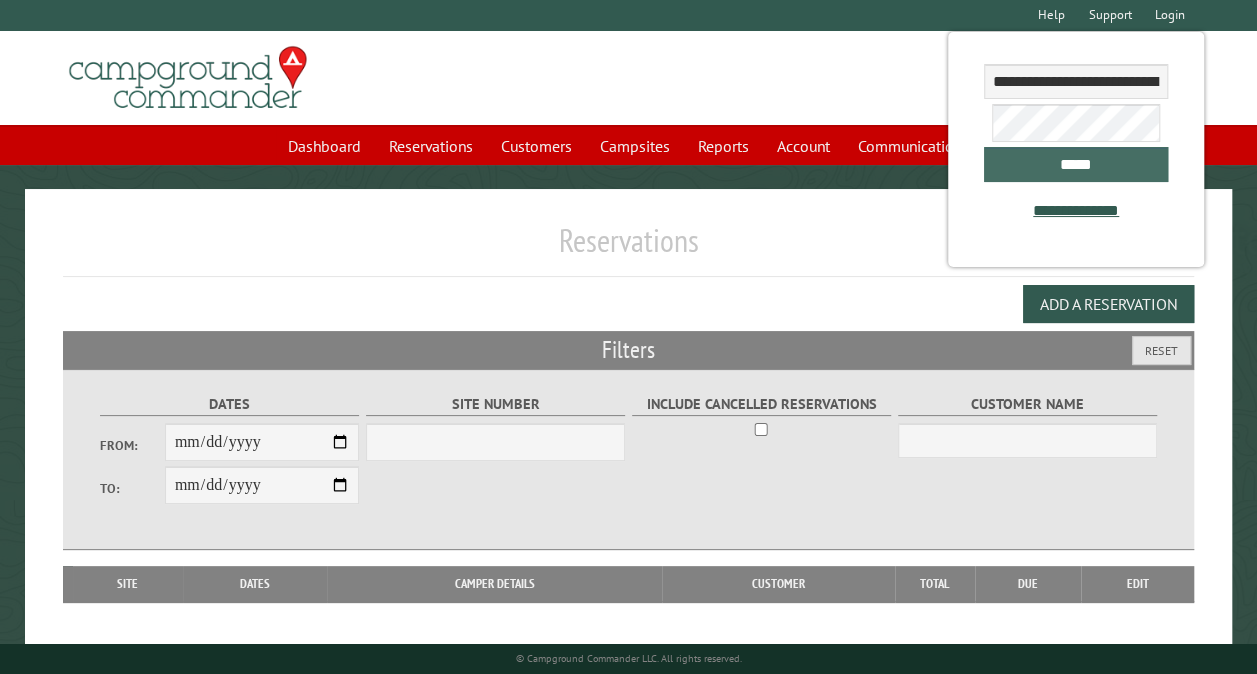 click on "*****" at bounding box center [1076, 164] 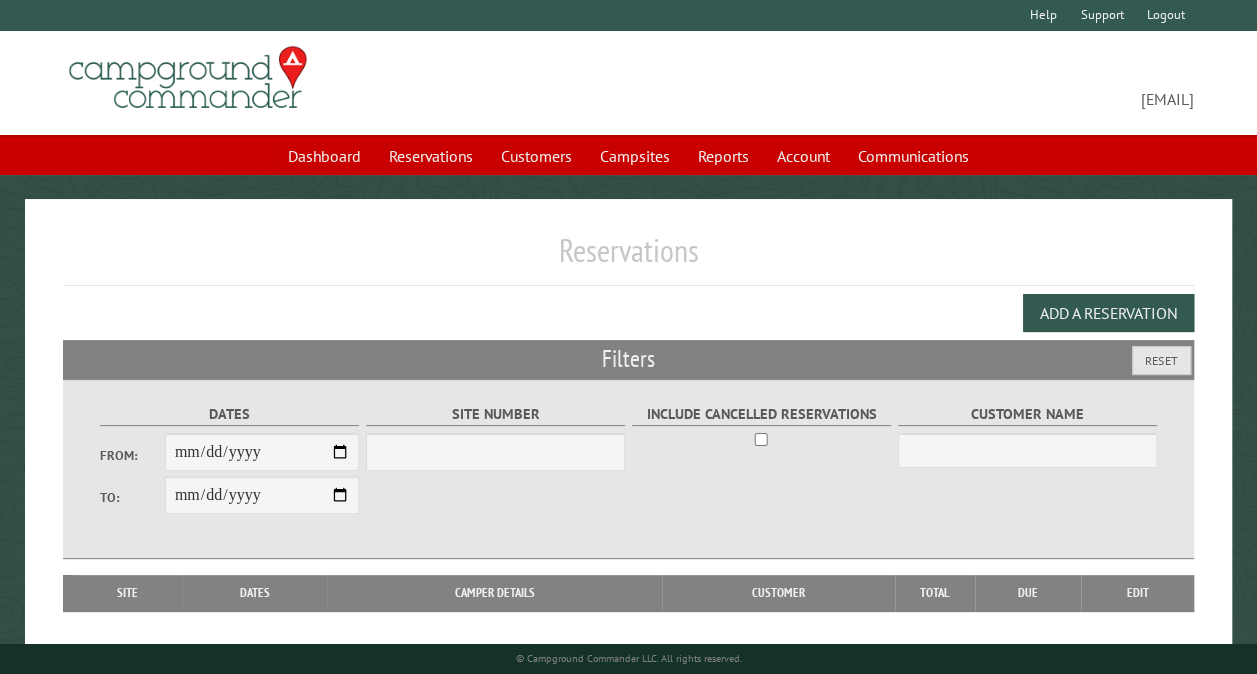 select on "***" 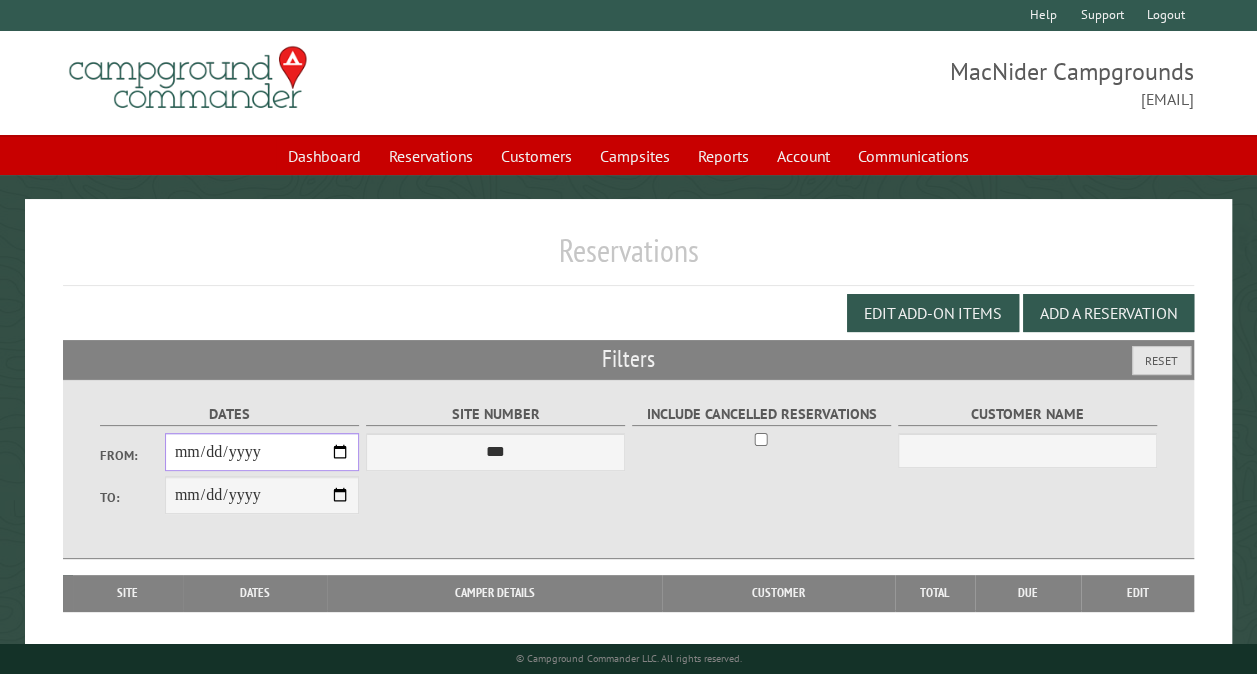 click on "From:" at bounding box center (262, 452) 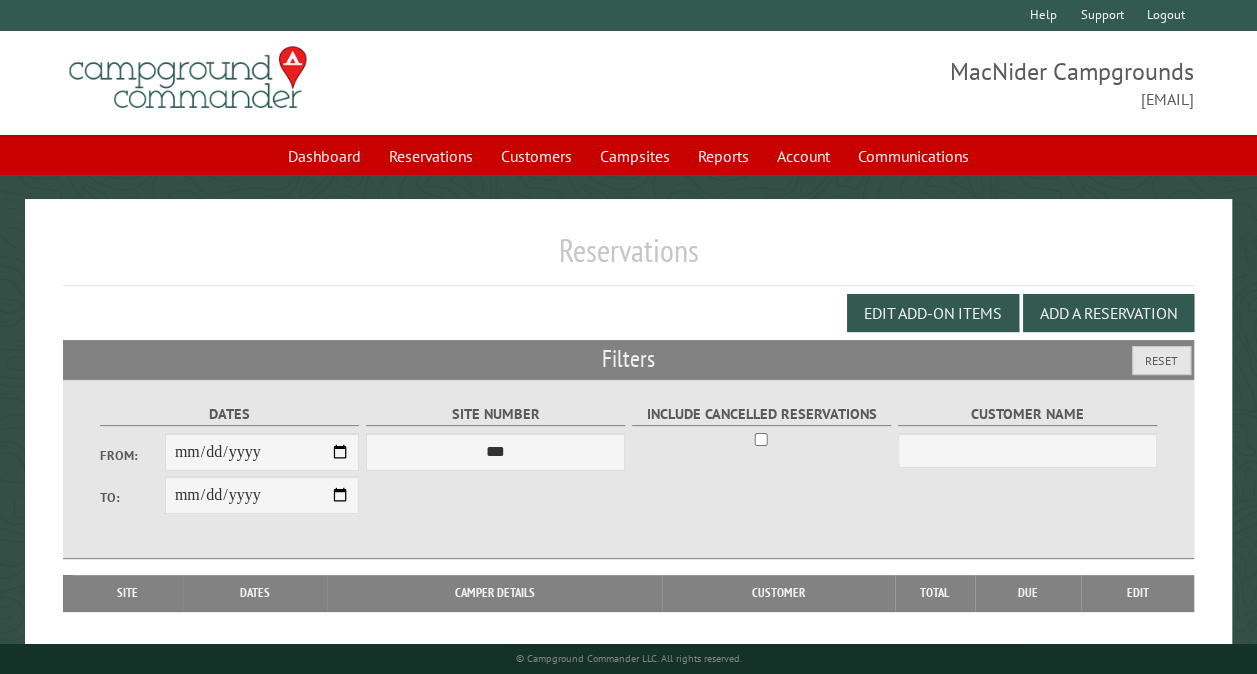 click on "Reservations
Edit Add-on Items
Add a Reservation
Filters  Reset
Dates
From:
To:
Site Number
*** ** ** ** ** ** ** ** ** ** *** *** *** *** ** ** ** ** ** ** ** ** ** *** *** ** ** ** ** ** ** ********* ** ** ** ** ** ** ** ** ** *** *** *** *** *** *** ** ** ** ** ** ** ** ** ** *** *** *** *** *** *** ** ** ** ** ** ** ** ** ** ** ** ** ** ** ** ** ** ** ** ** ** ** ** ** *** *** *** *** *** ***" at bounding box center (628, 468) 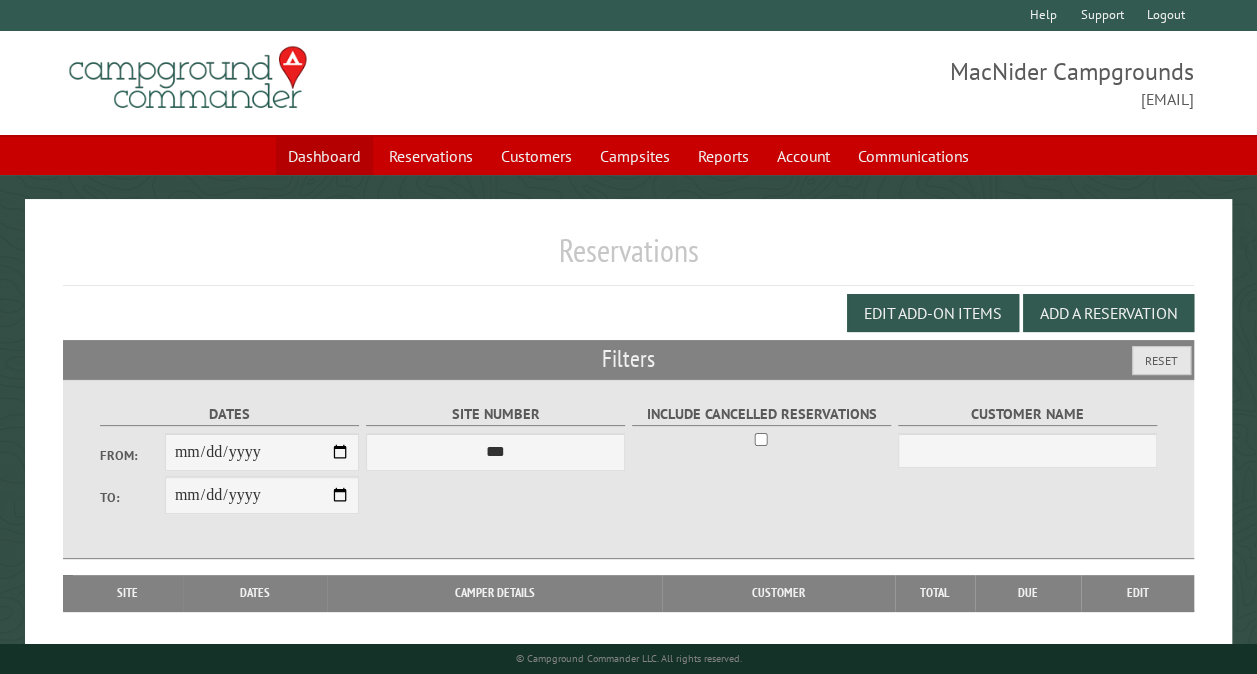 click on "Dashboard" at bounding box center (324, 156) 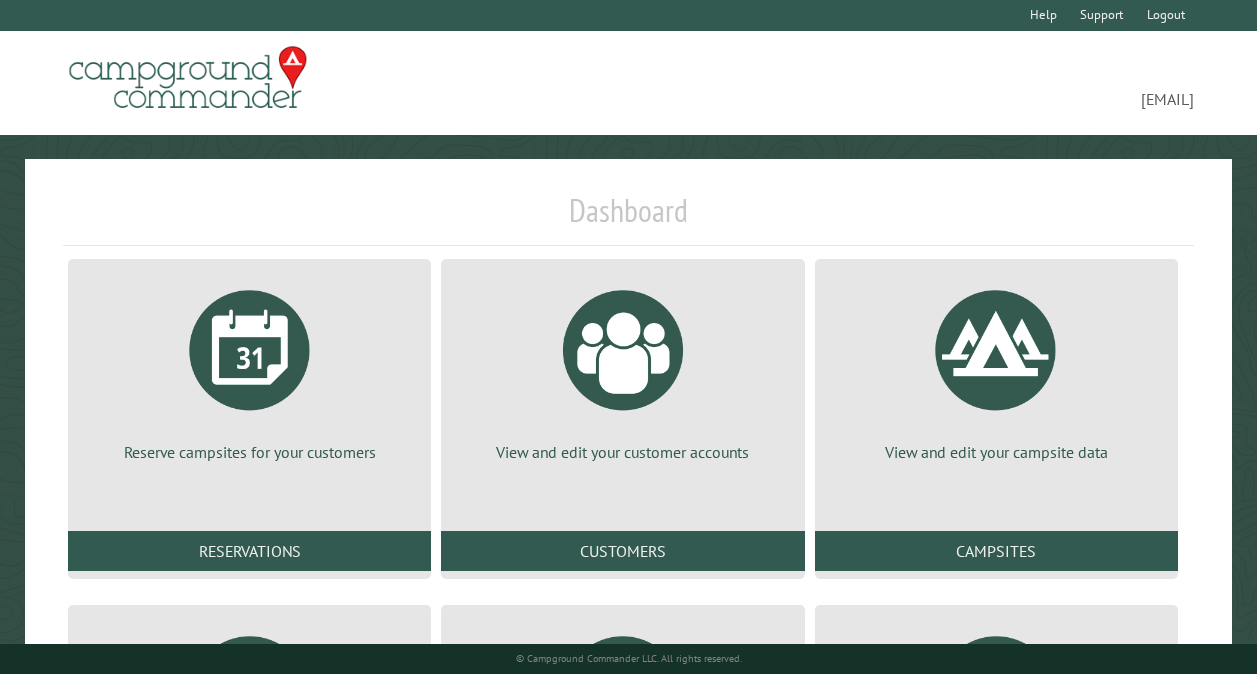 scroll, scrollTop: 0, scrollLeft: 0, axis: both 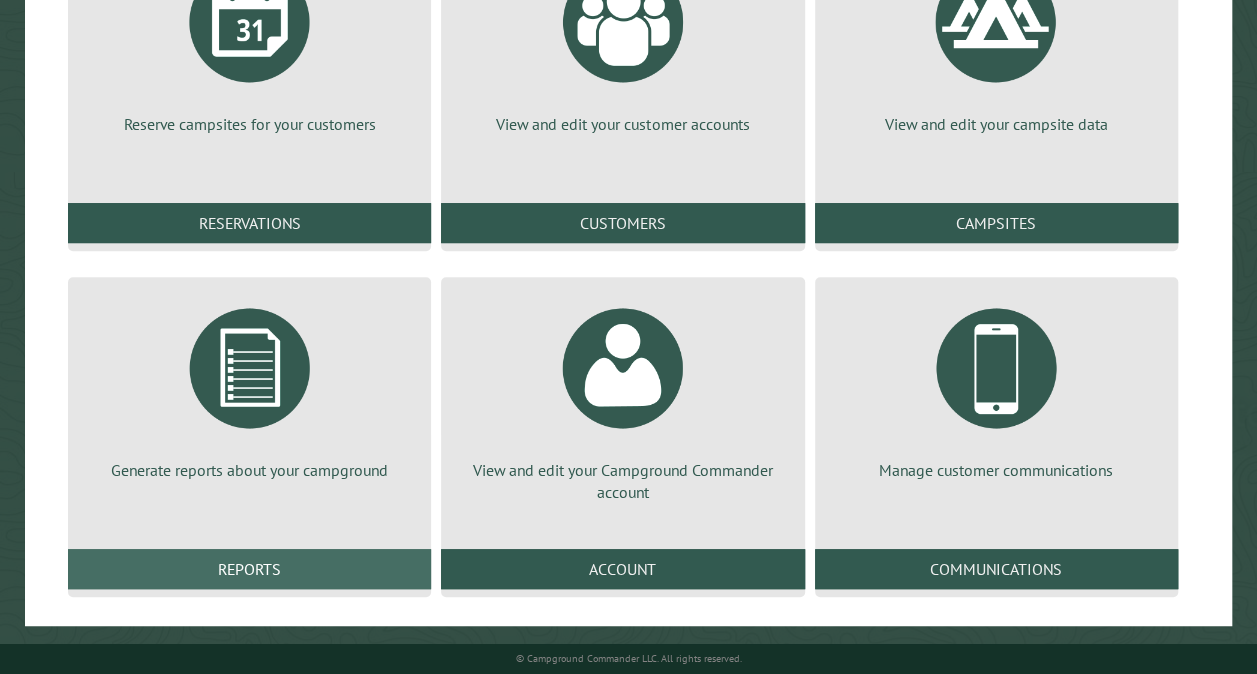 click on "Reports" at bounding box center (249, 569) 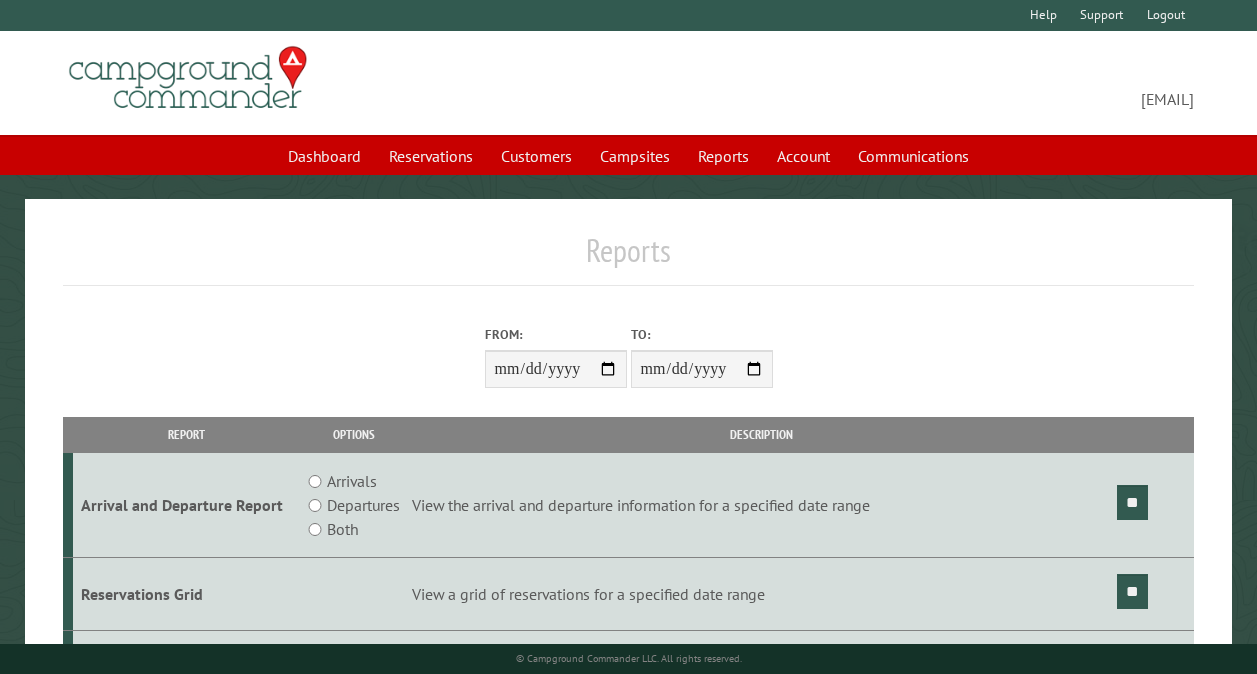 scroll, scrollTop: 0, scrollLeft: 0, axis: both 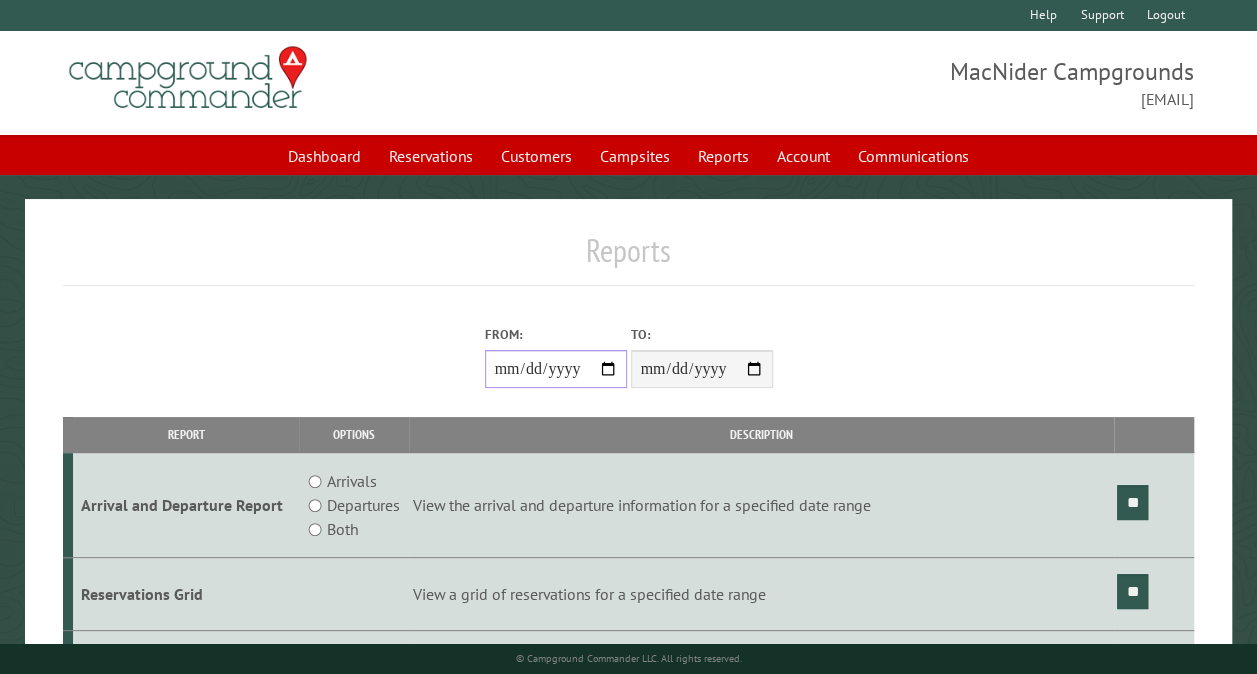 click on "From:" at bounding box center [556, 369] 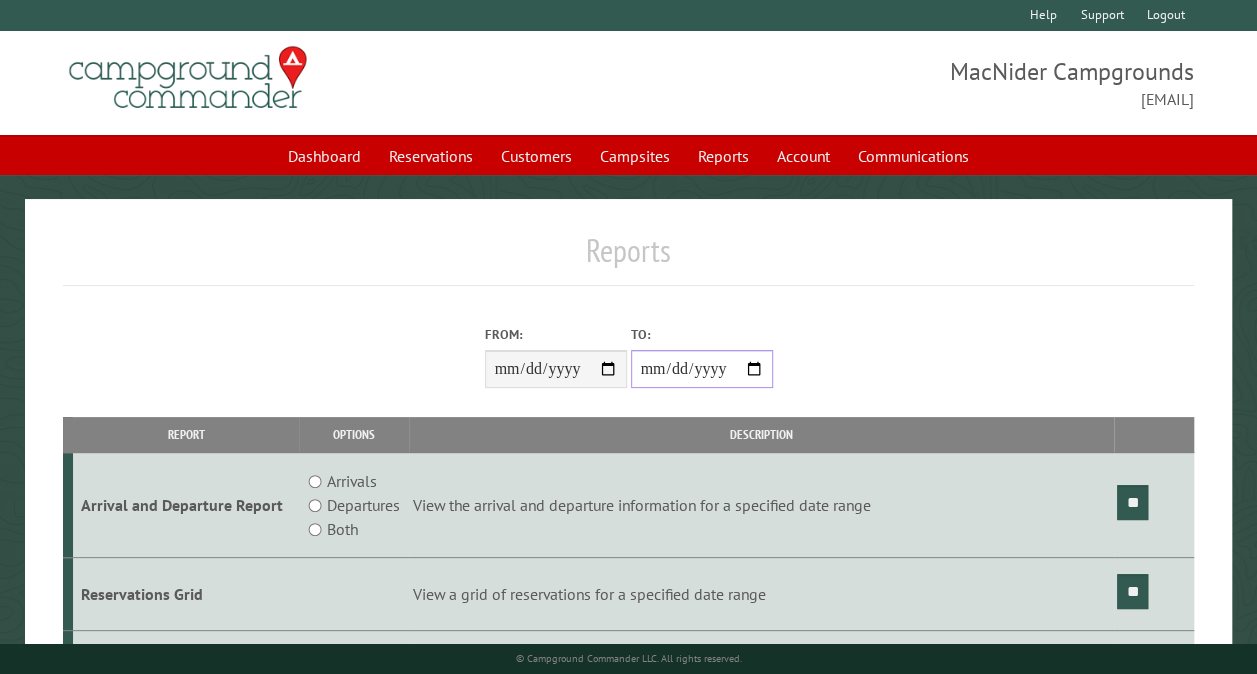 click on "**********" at bounding box center [702, 369] 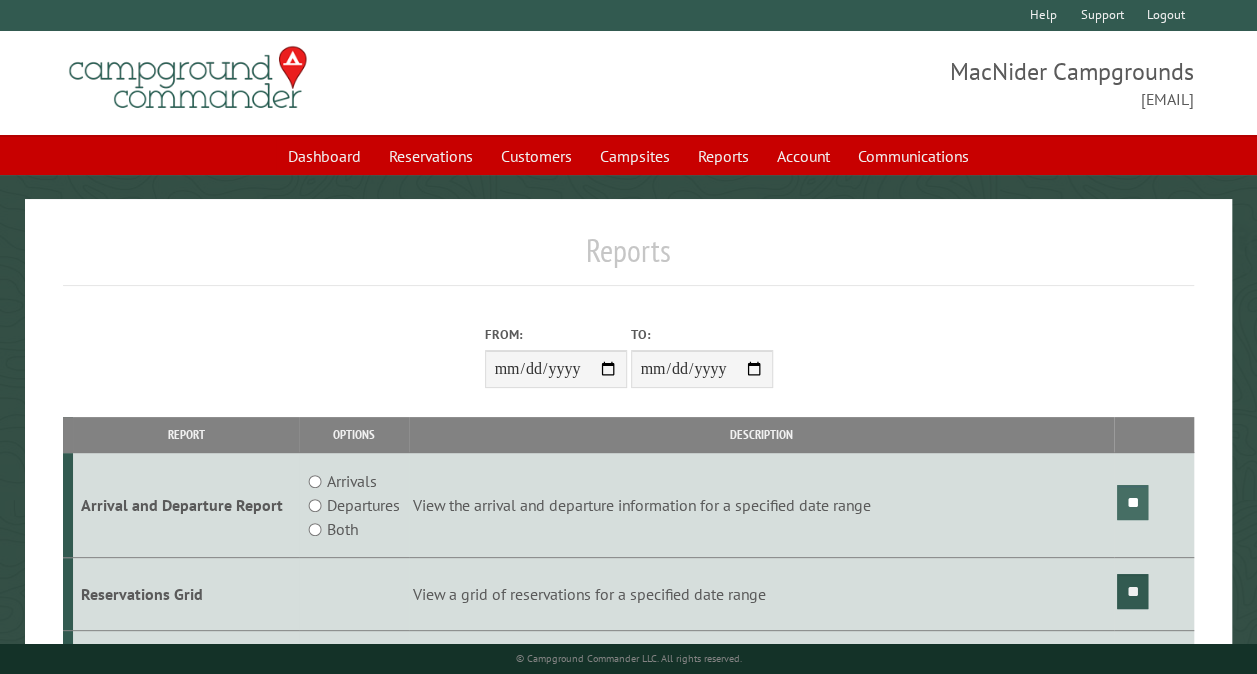 click on "**" at bounding box center (1132, 502) 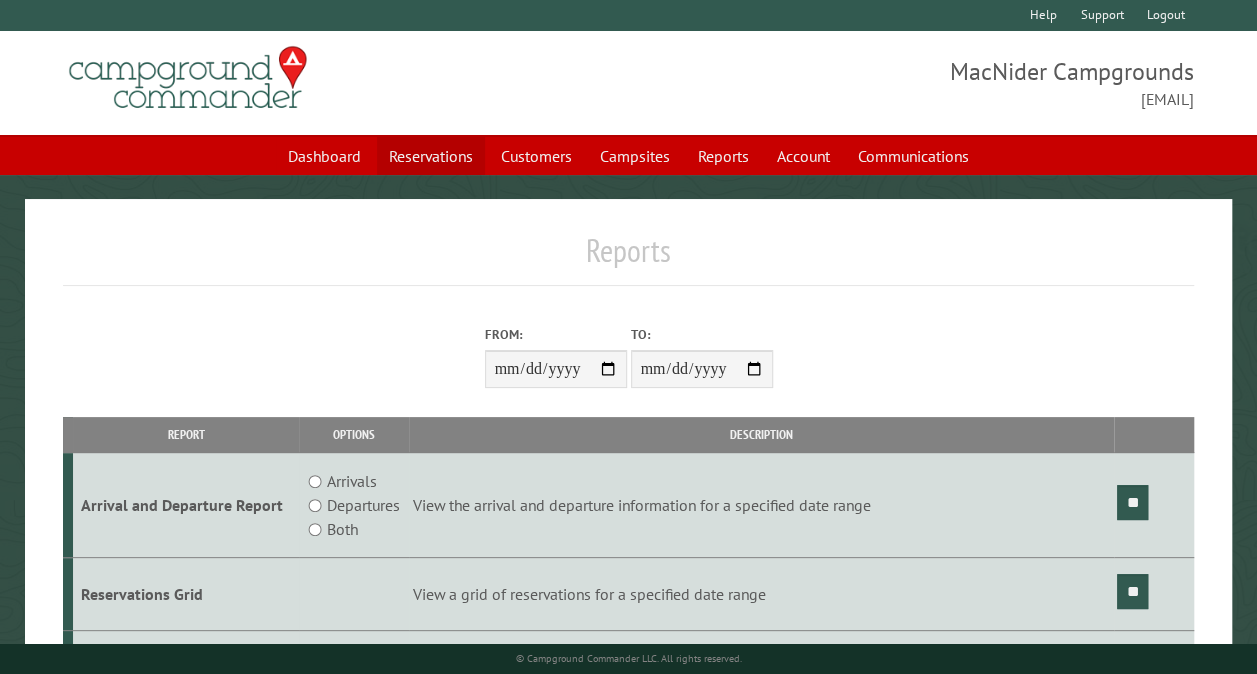 click on "Reservations" at bounding box center (431, 156) 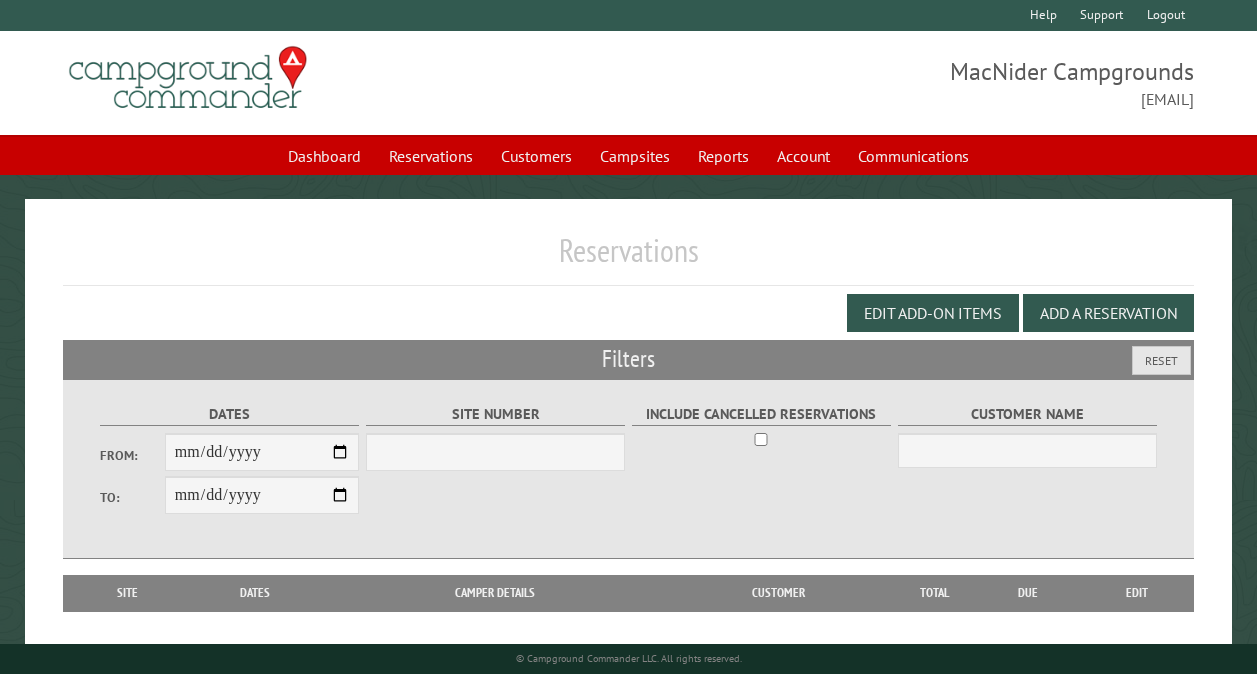scroll, scrollTop: 0, scrollLeft: 0, axis: both 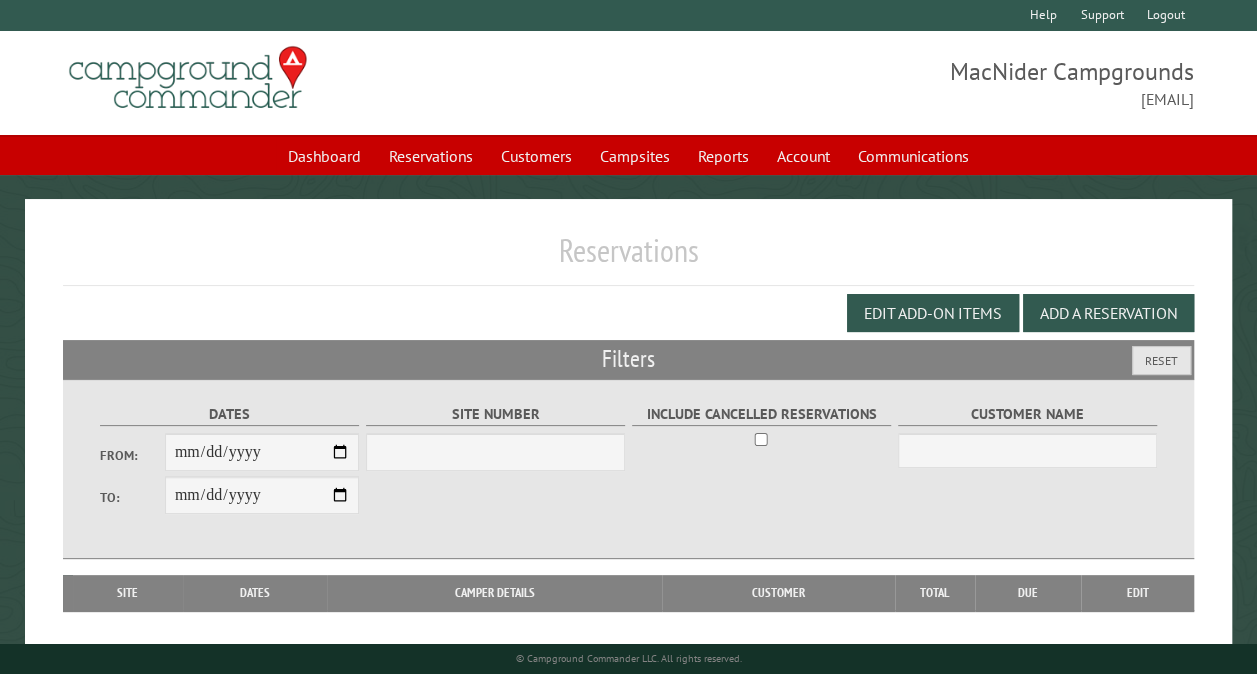 select on "***" 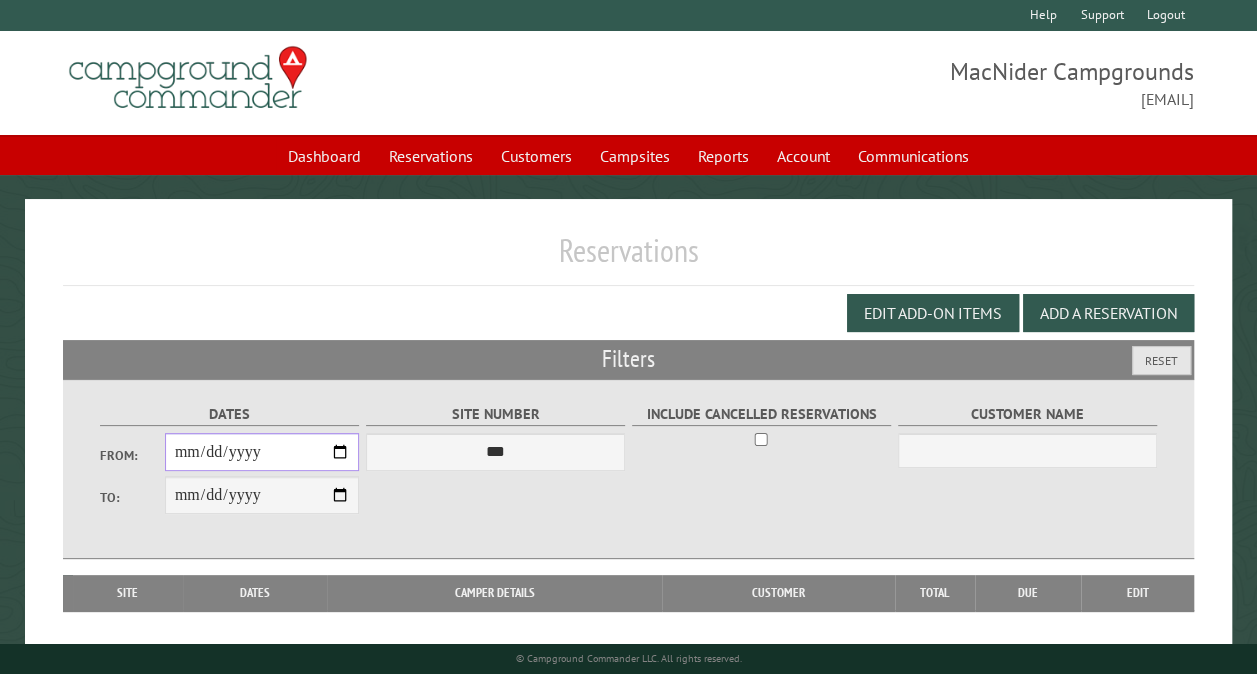 click on "From:" at bounding box center (262, 452) 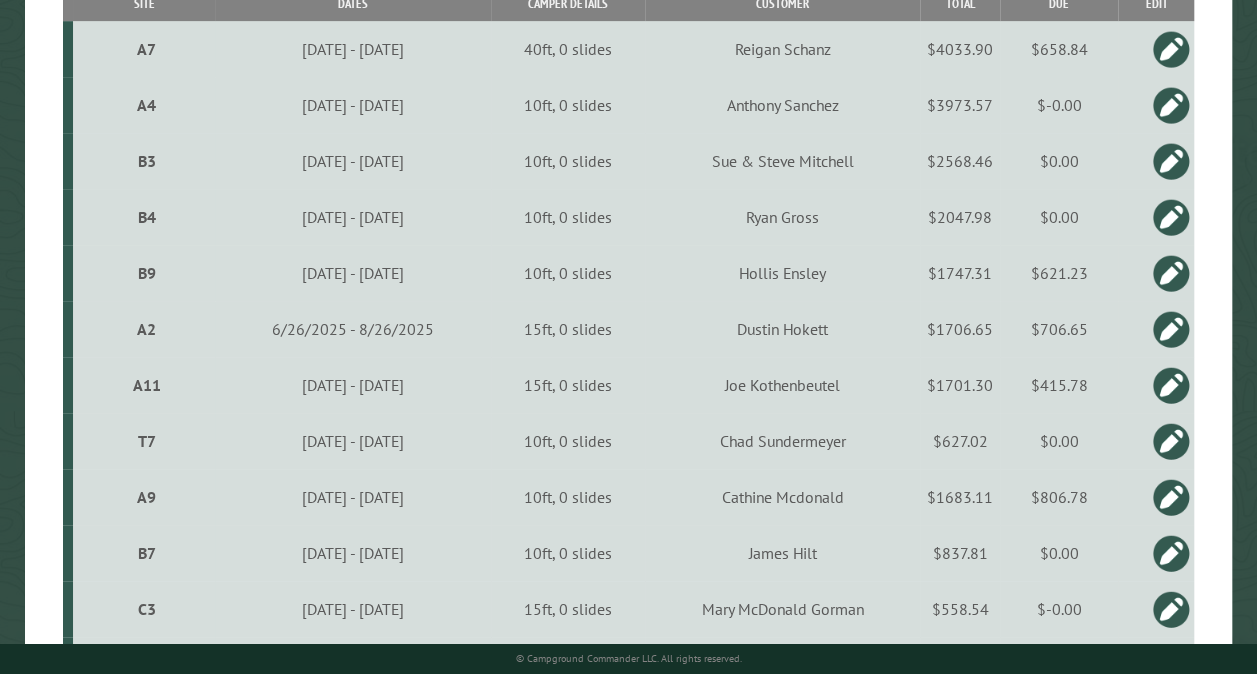 scroll, scrollTop: 1178, scrollLeft: 0, axis: vertical 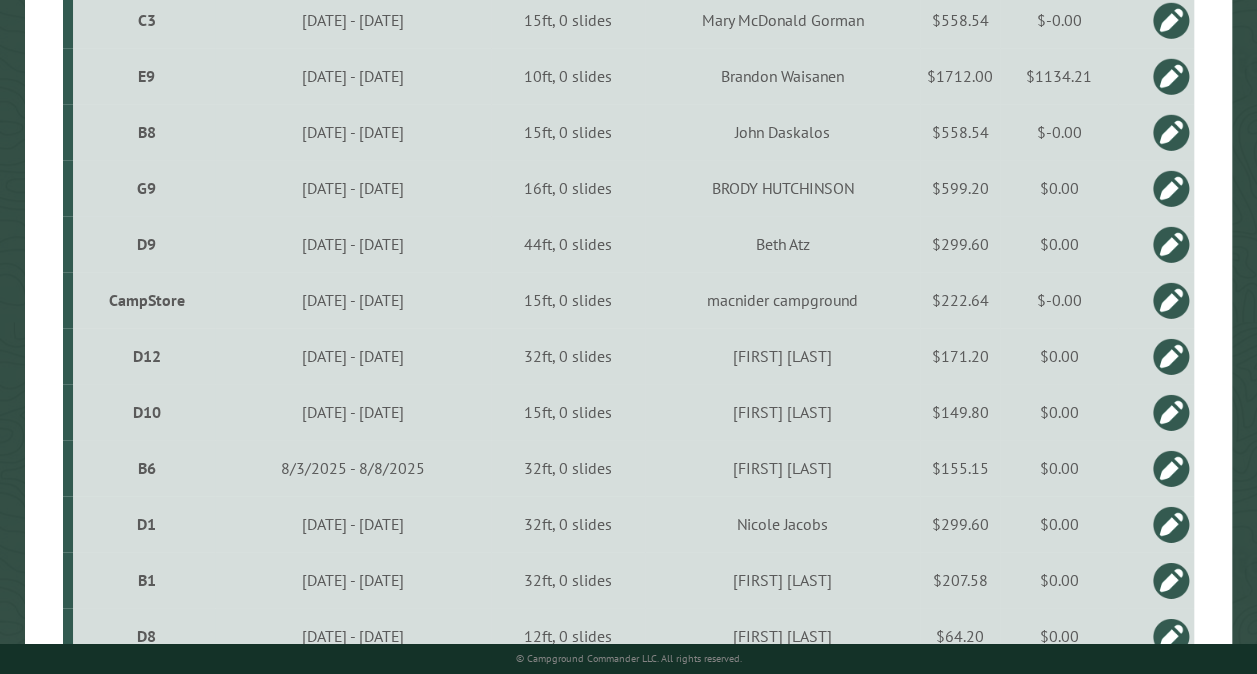 click on "CampStore" at bounding box center (146, 300) 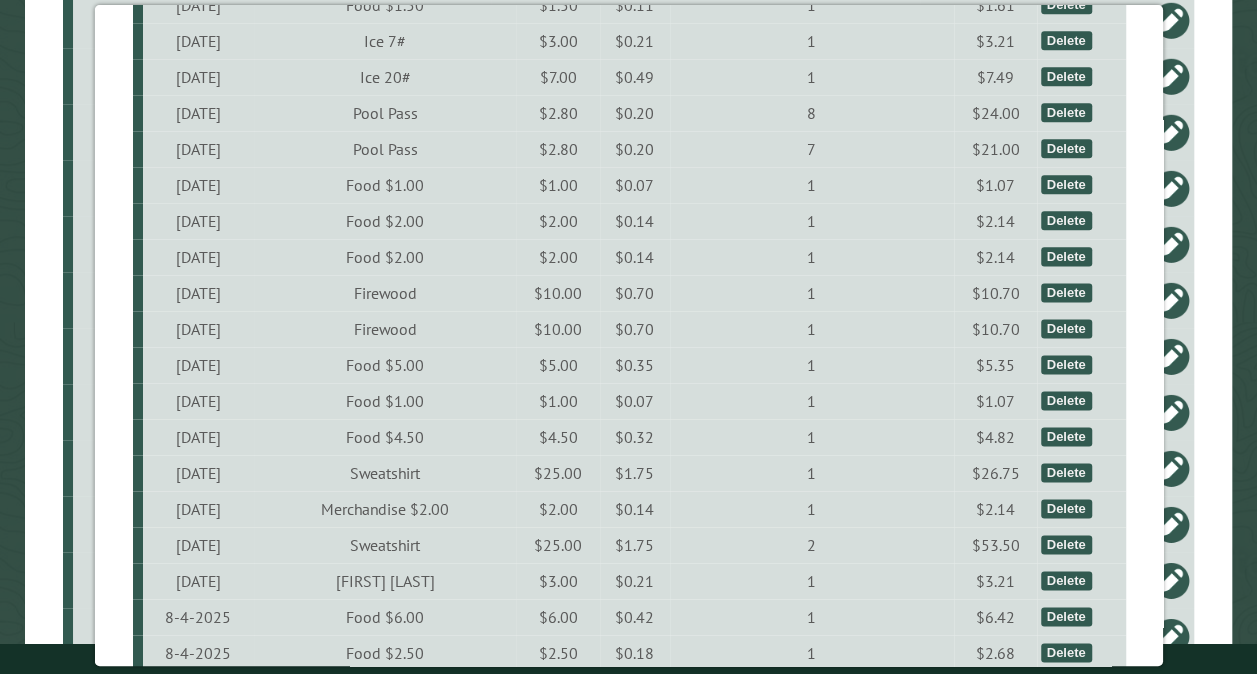 scroll, scrollTop: 1724, scrollLeft: 0, axis: vertical 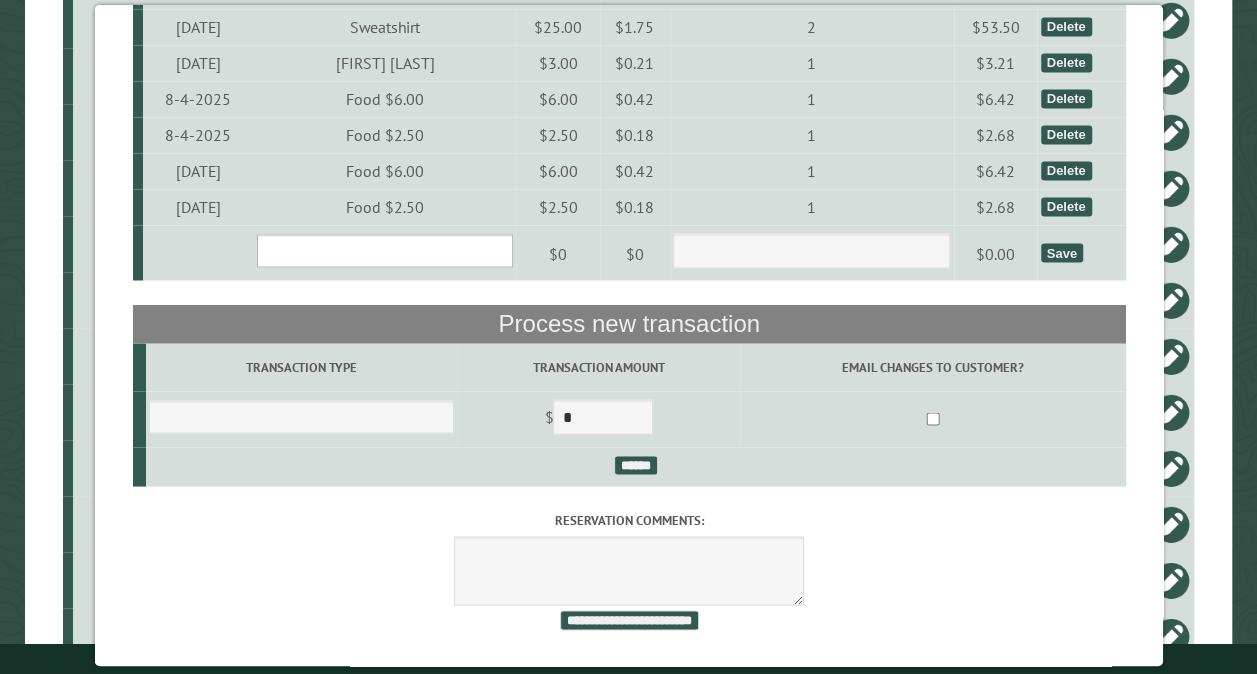 click on "**********" at bounding box center (384, 250) 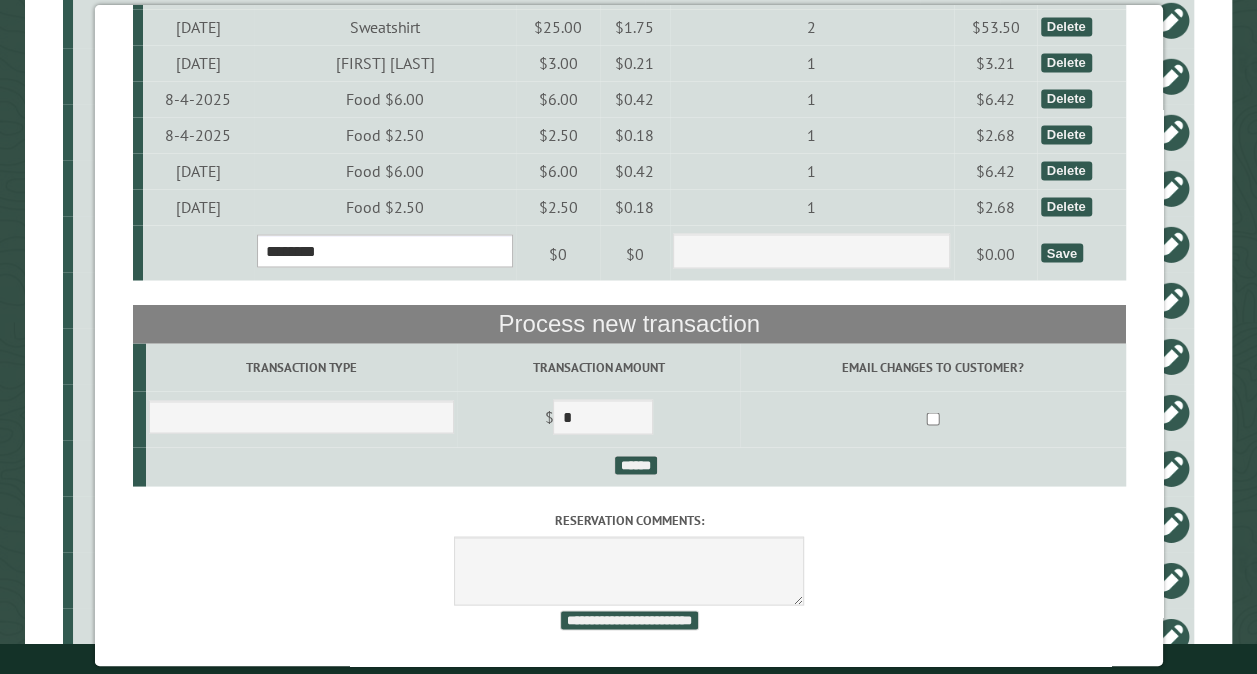 click on "**********" at bounding box center (384, 250) 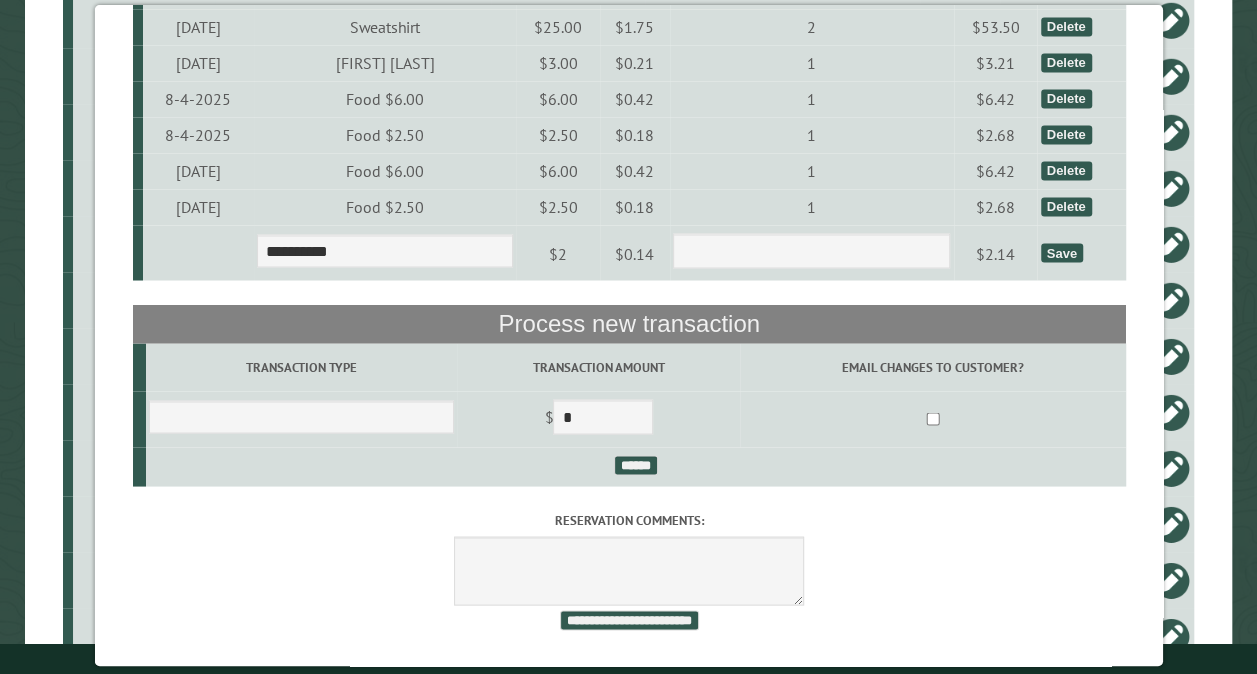 click on "Save" at bounding box center (1061, 252) 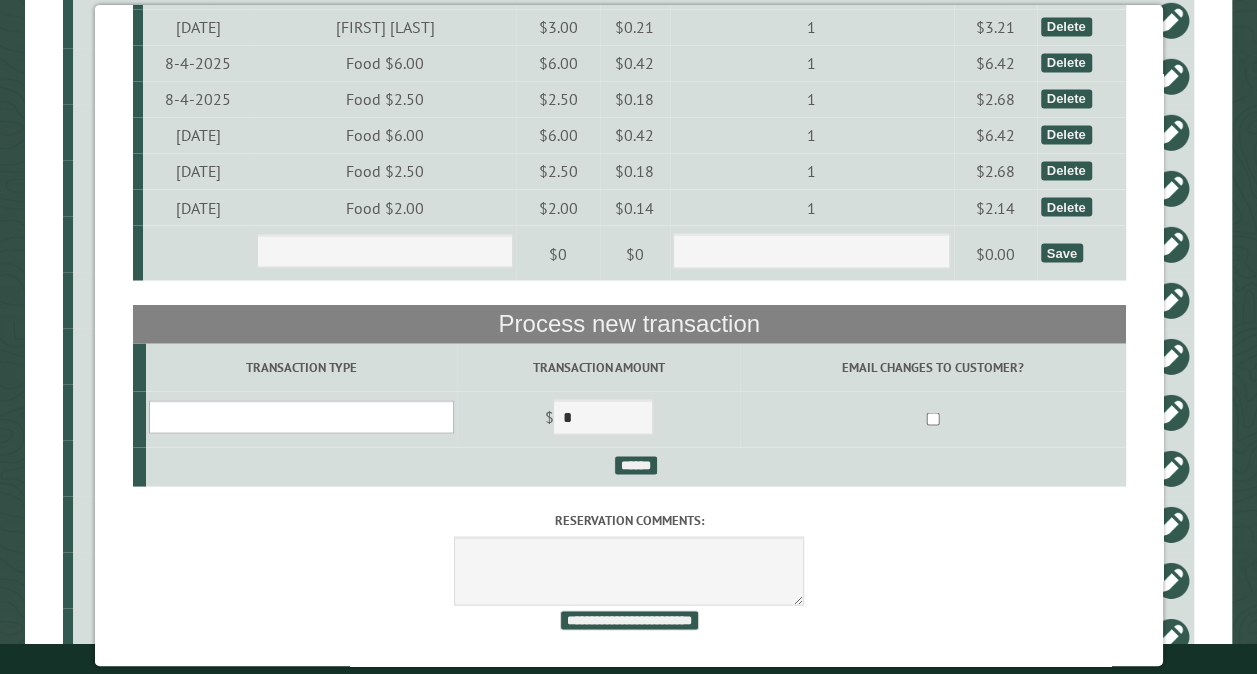 click on "**********" at bounding box center (300, 416) 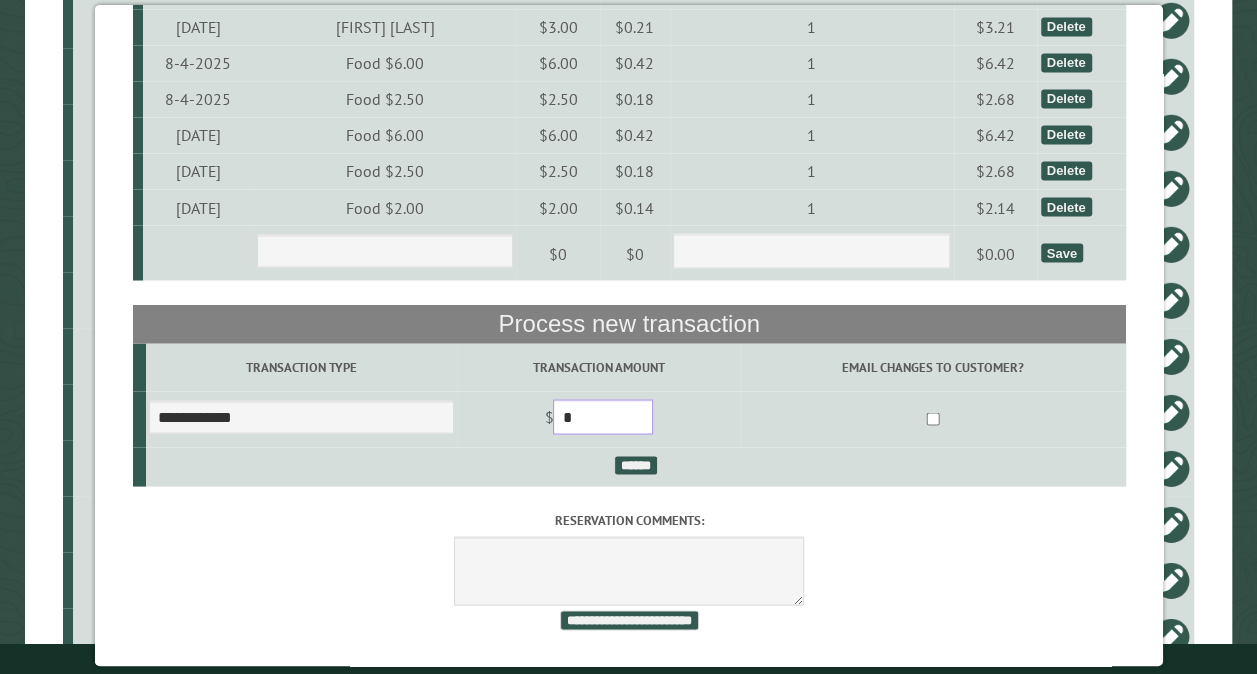 click on "*" at bounding box center [603, 416] 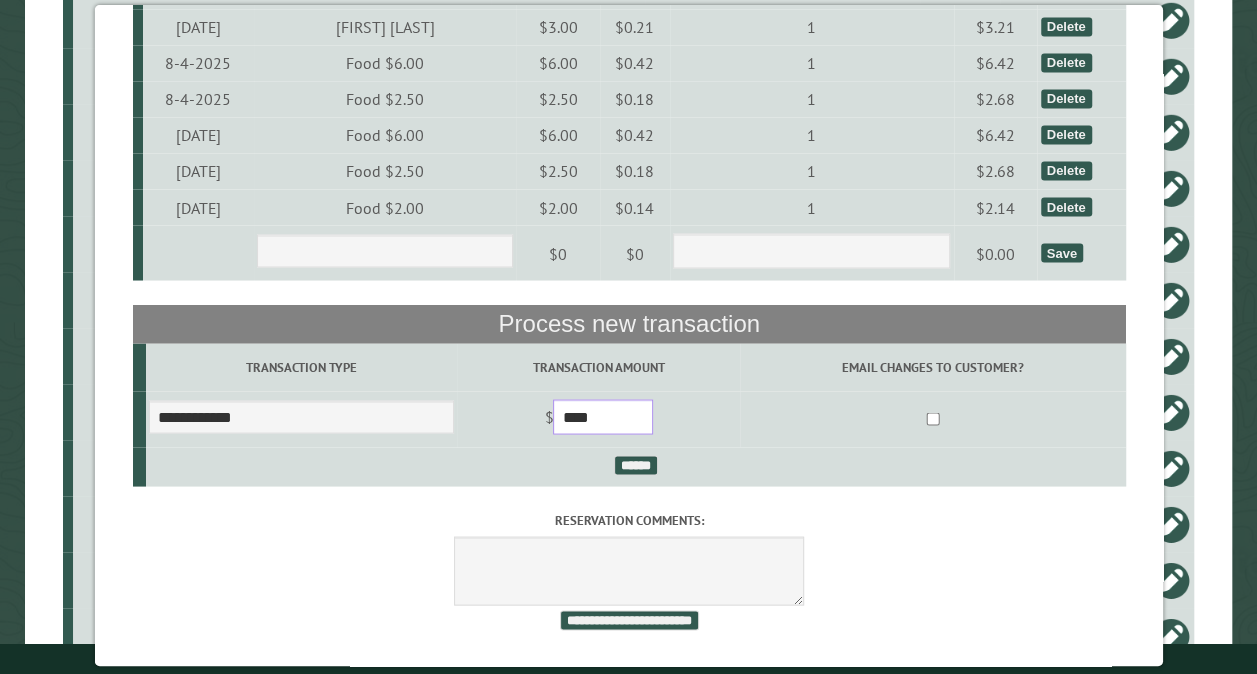 type on "****" 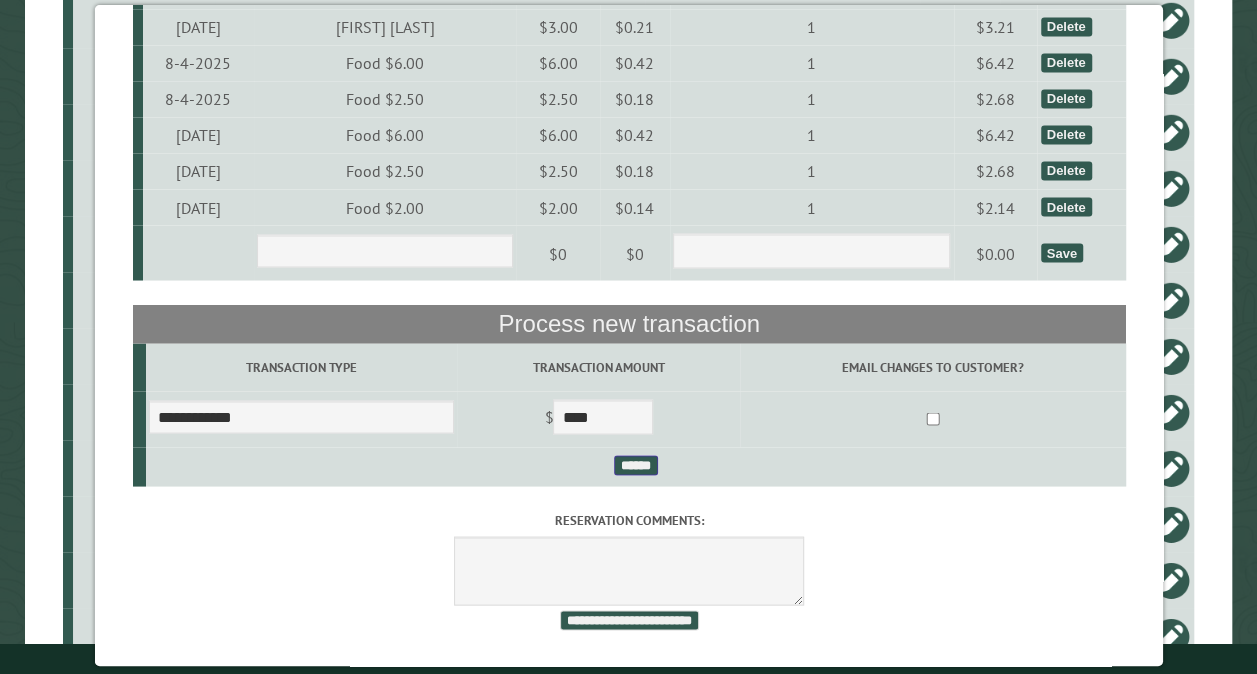 click on "******" at bounding box center (635, 465) 